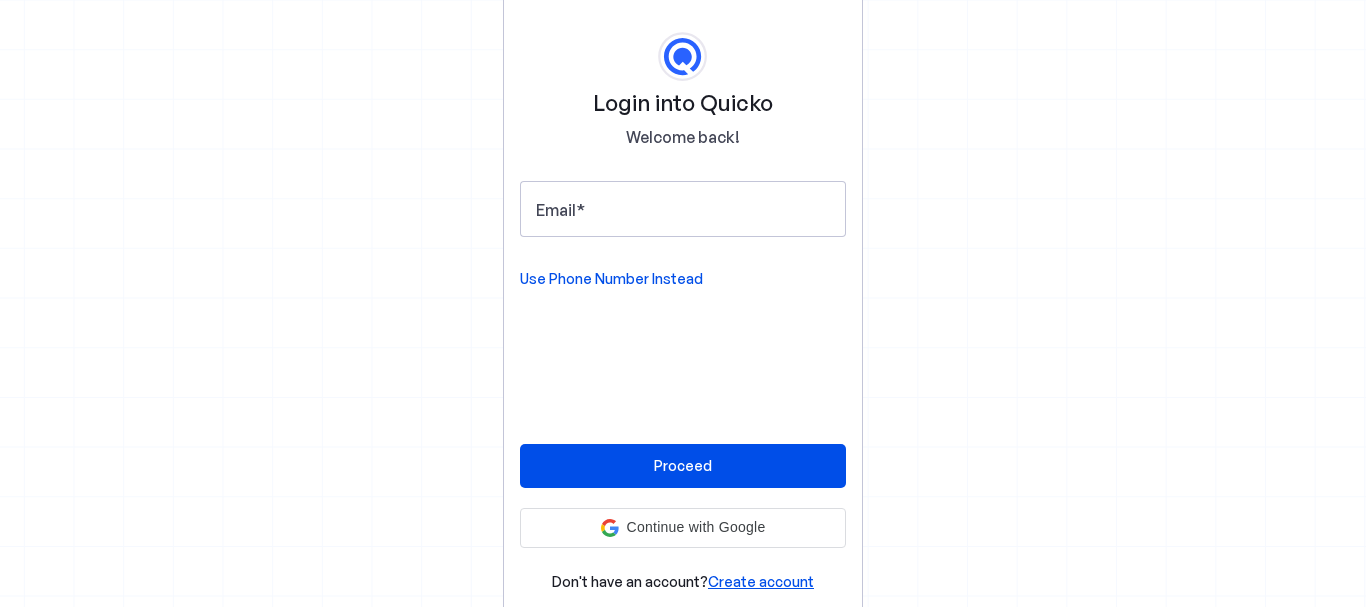 scroll, scrollTop: 0, scrollLeft: 0, axis: both 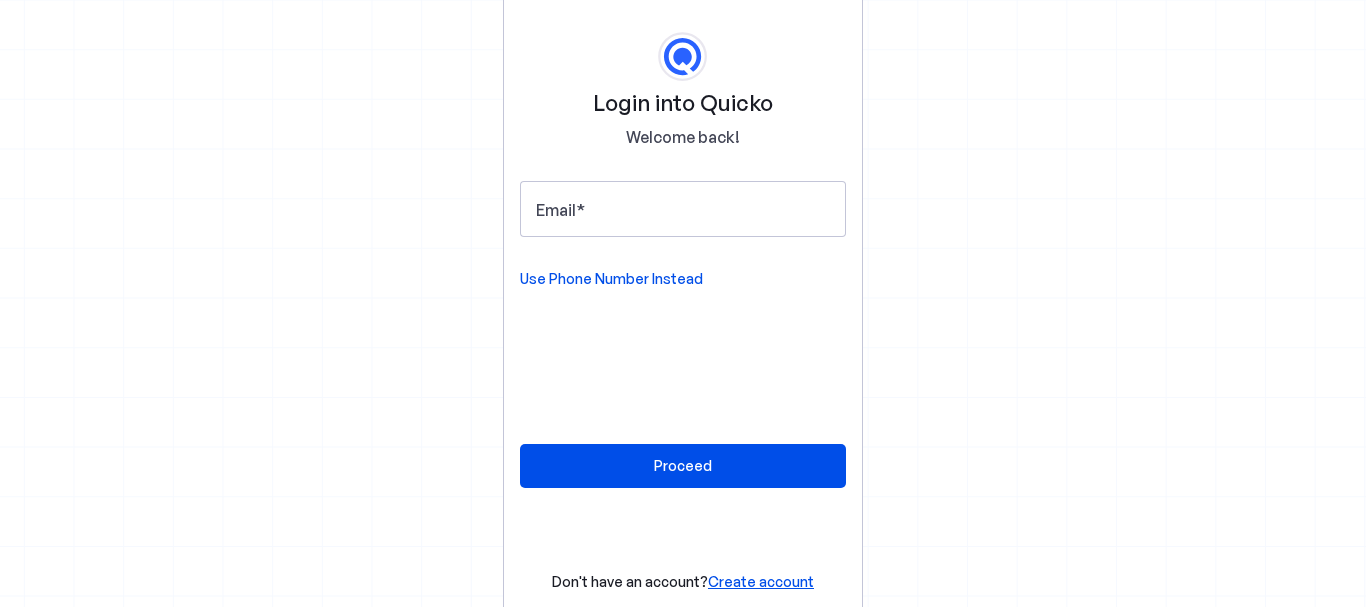 click on "Login into Quicko  Welcome back!  Email Use Phone Number Instead" at bounding box center [683, 160] 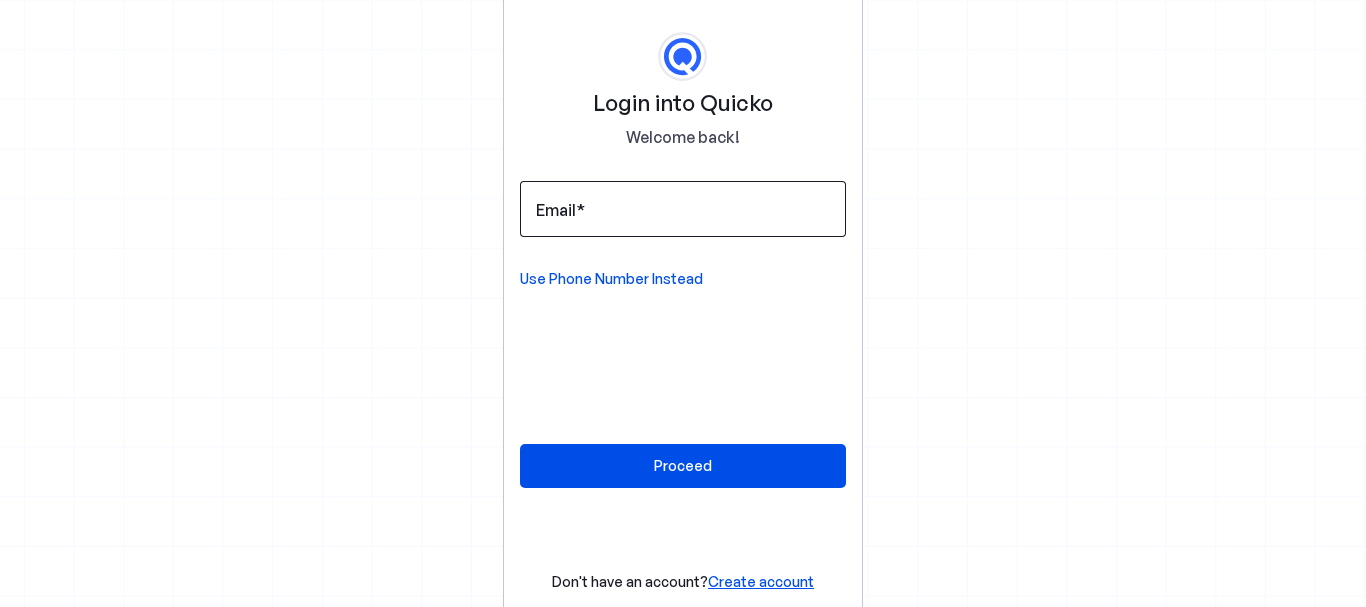 click on "Email" at bounding box center [683, 209] 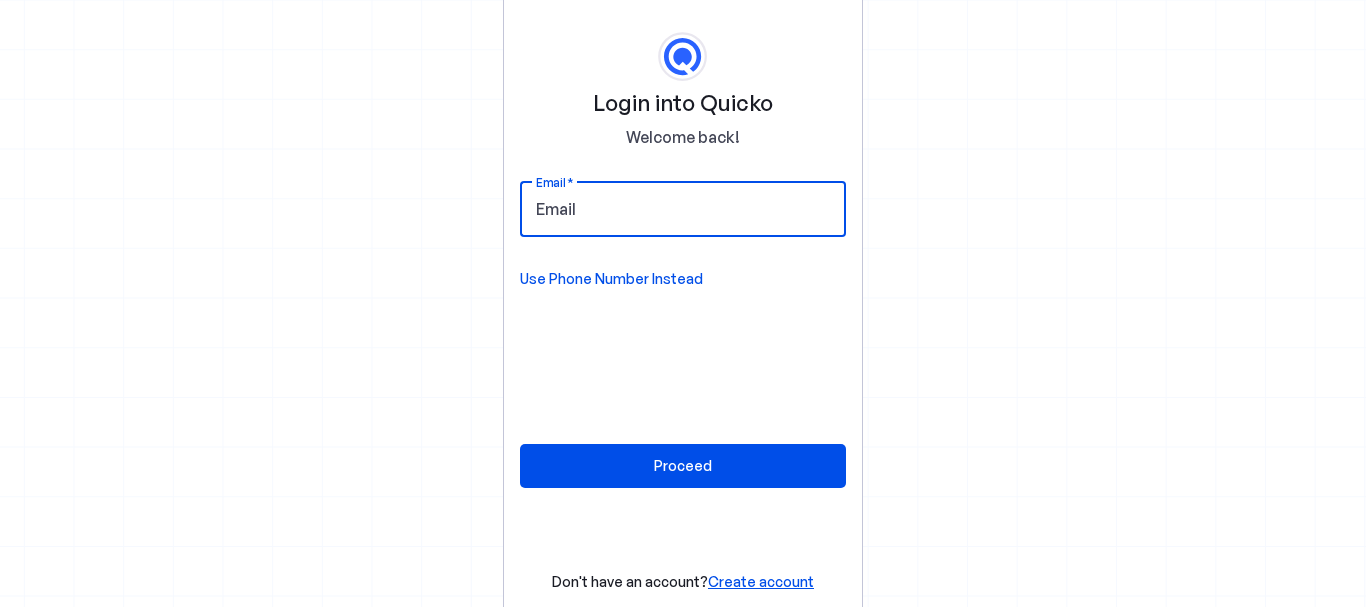 click on "Email" at bounding box center [683, 209] 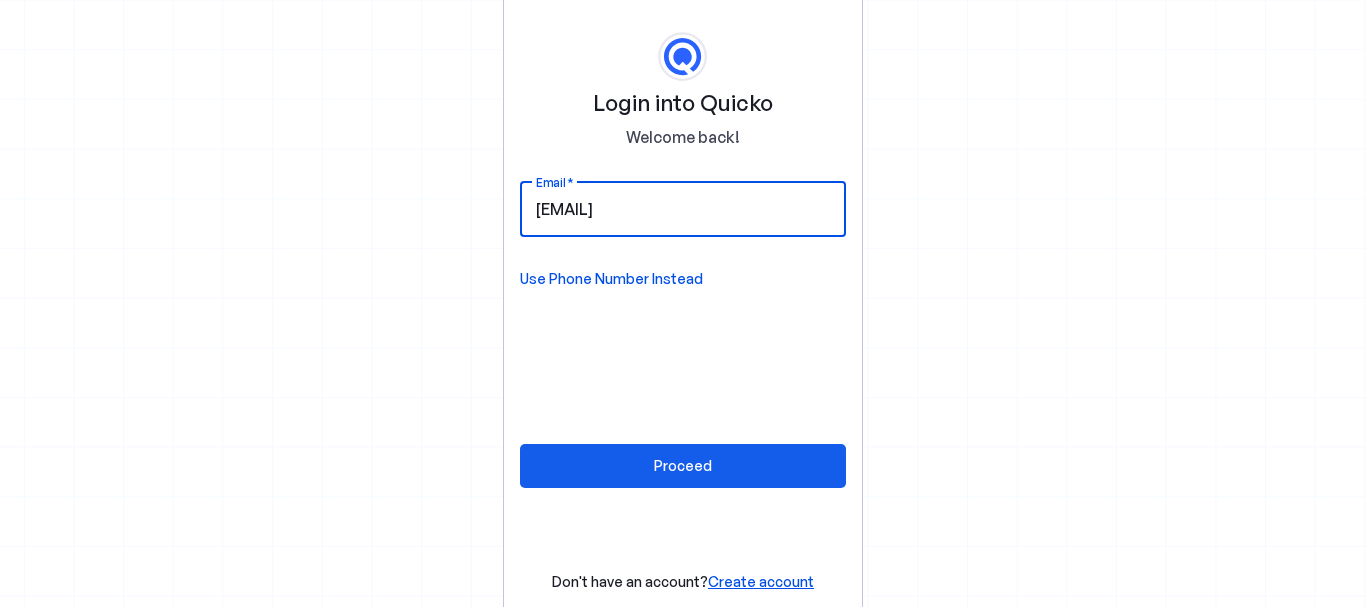 type on "amit_gupta84@hotmail.com" 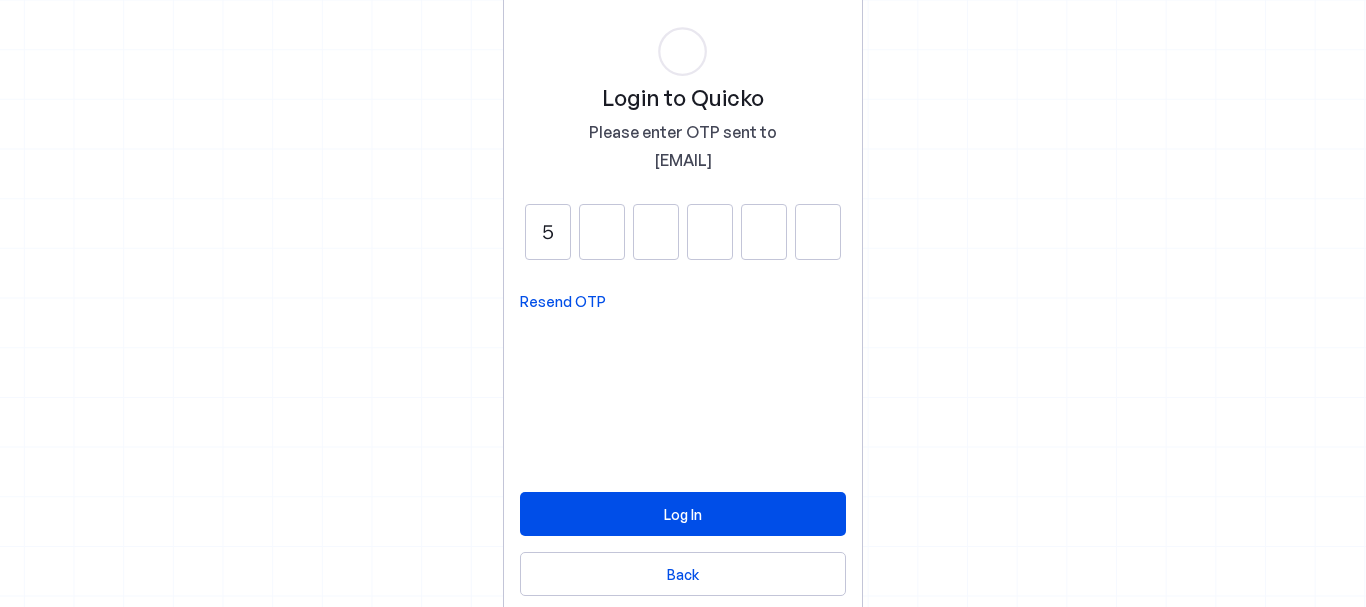 type on "5" 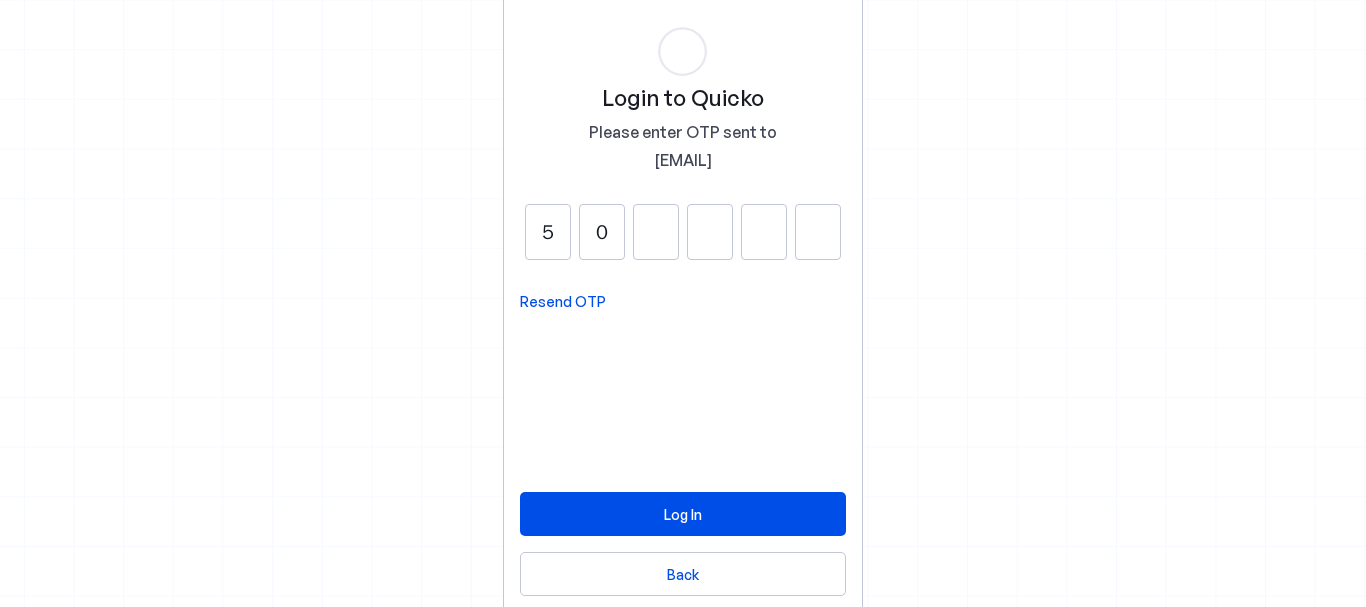 type on "0" 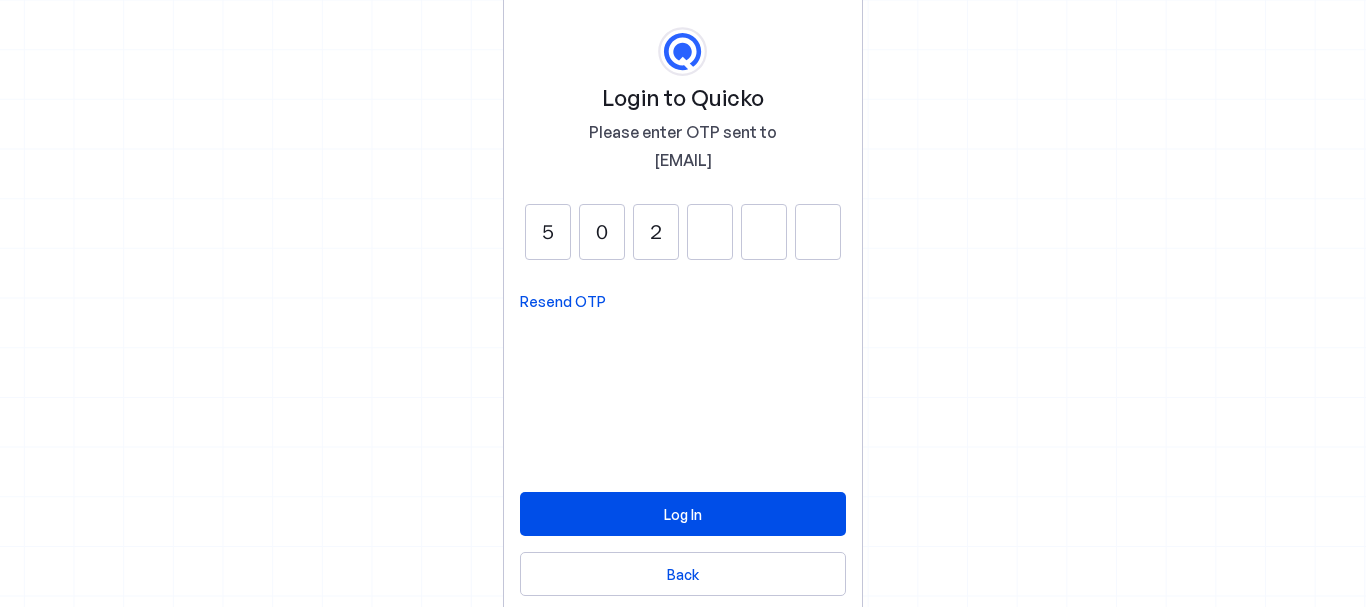 type on "2" 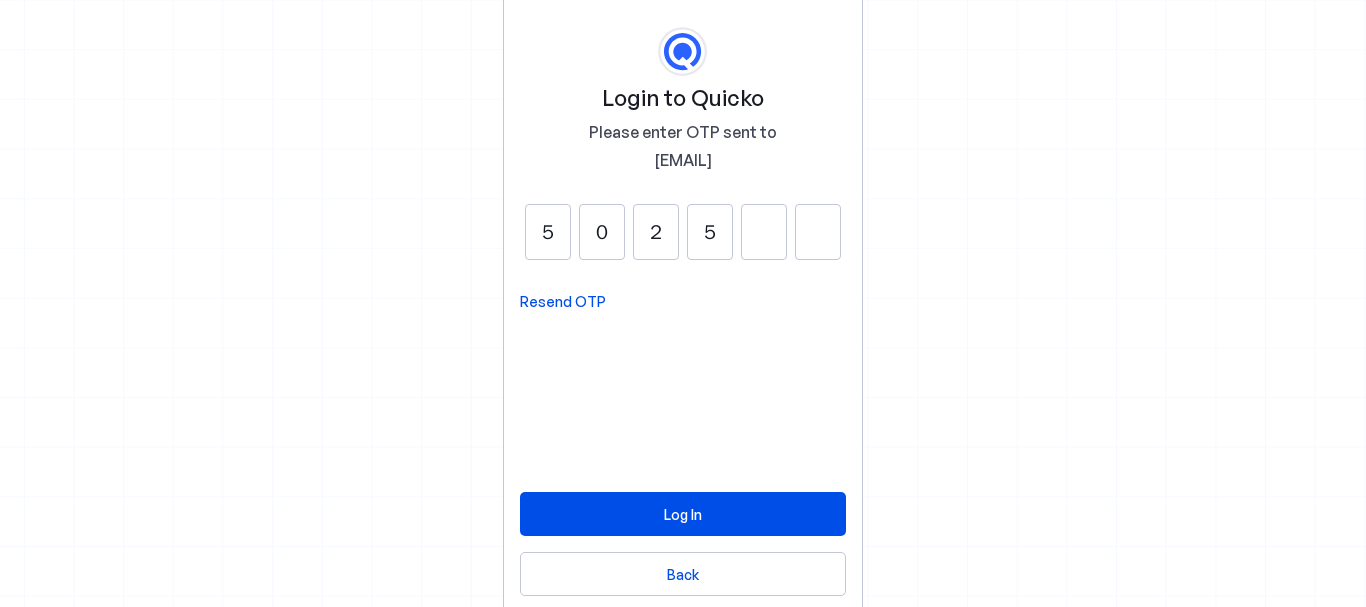 type on "5" 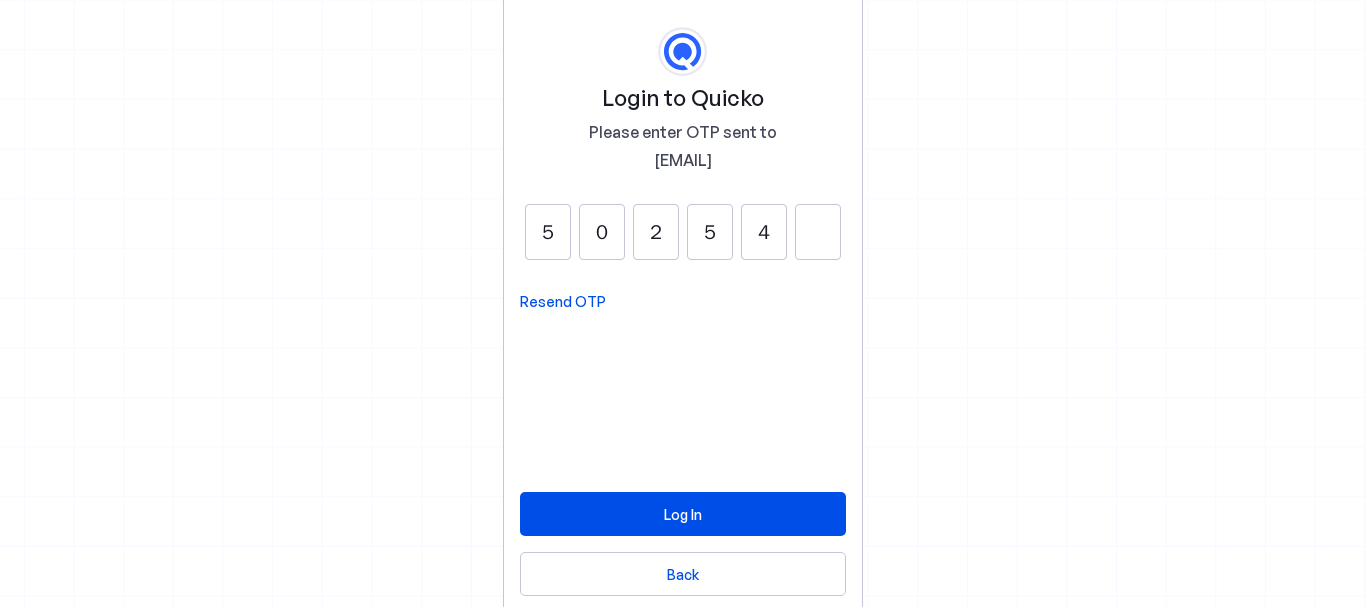 type on "4" 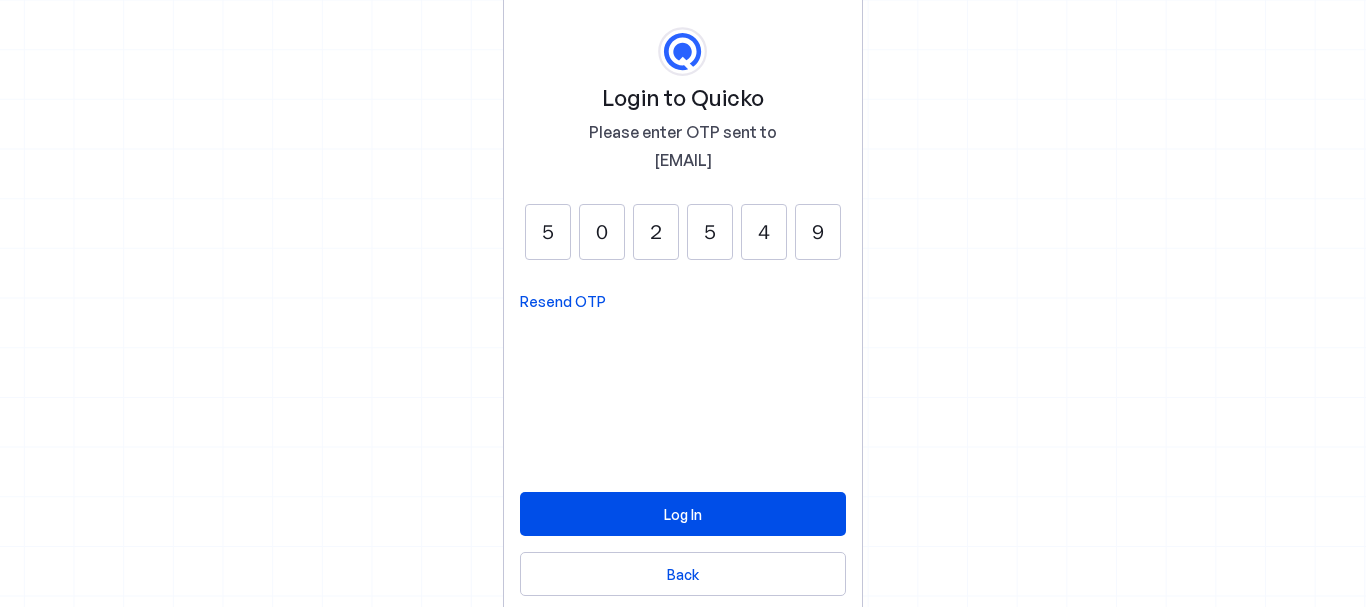 type on "9" 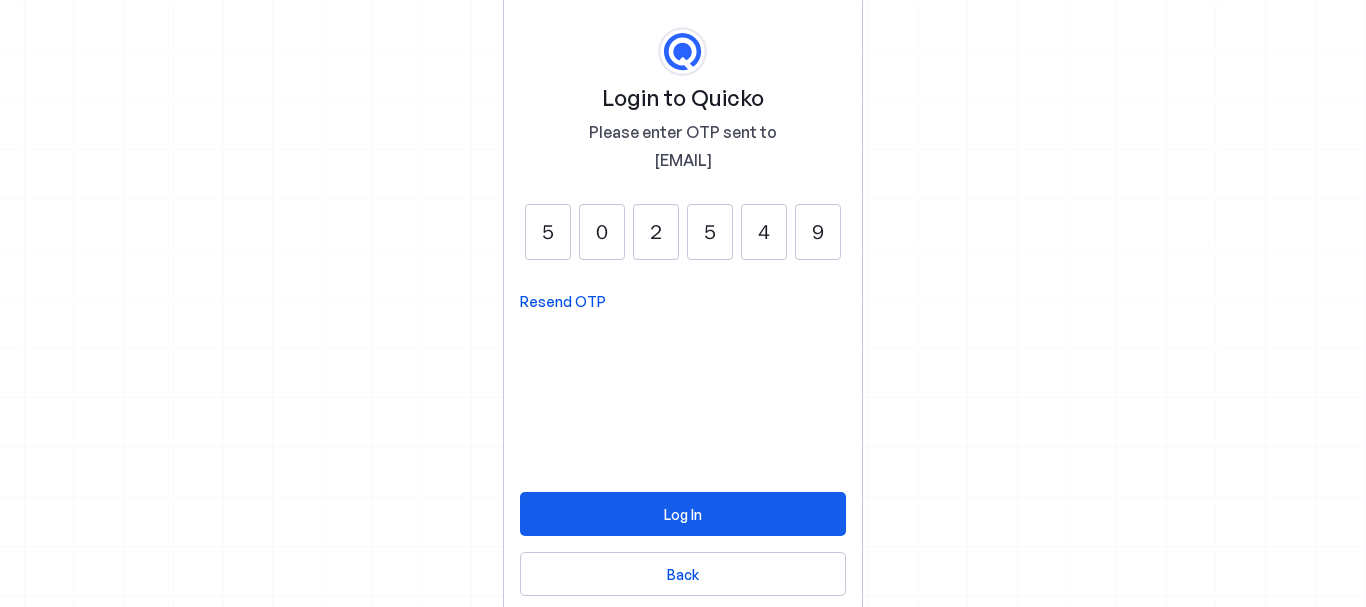 click at bounding box center [683, 514] 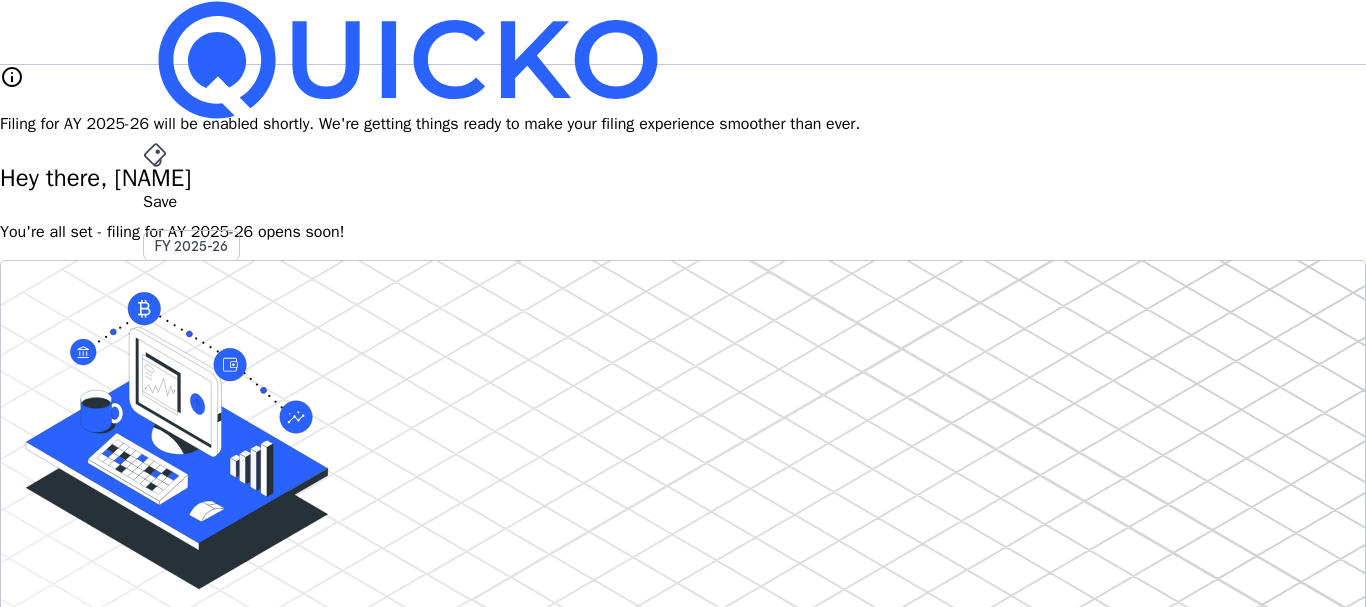 click on "AY 2025-26" at bounding box center (192, 452) 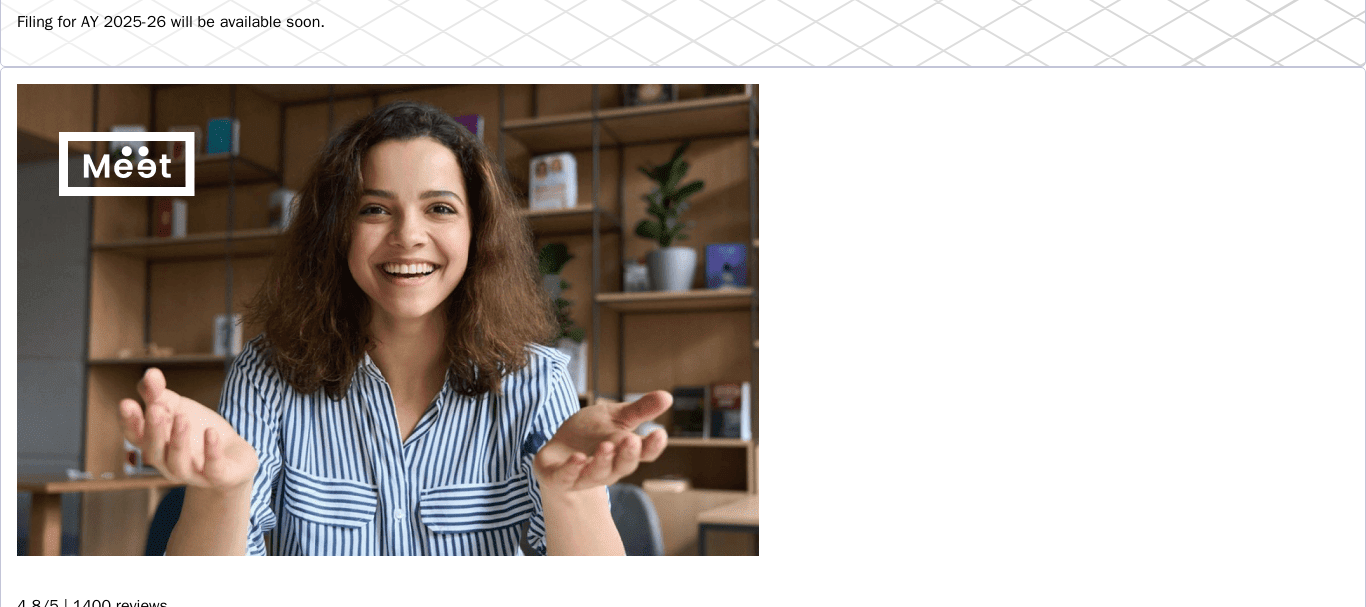 scroll, scrollTop: 700, scrollLeft: 0, axis: vertical 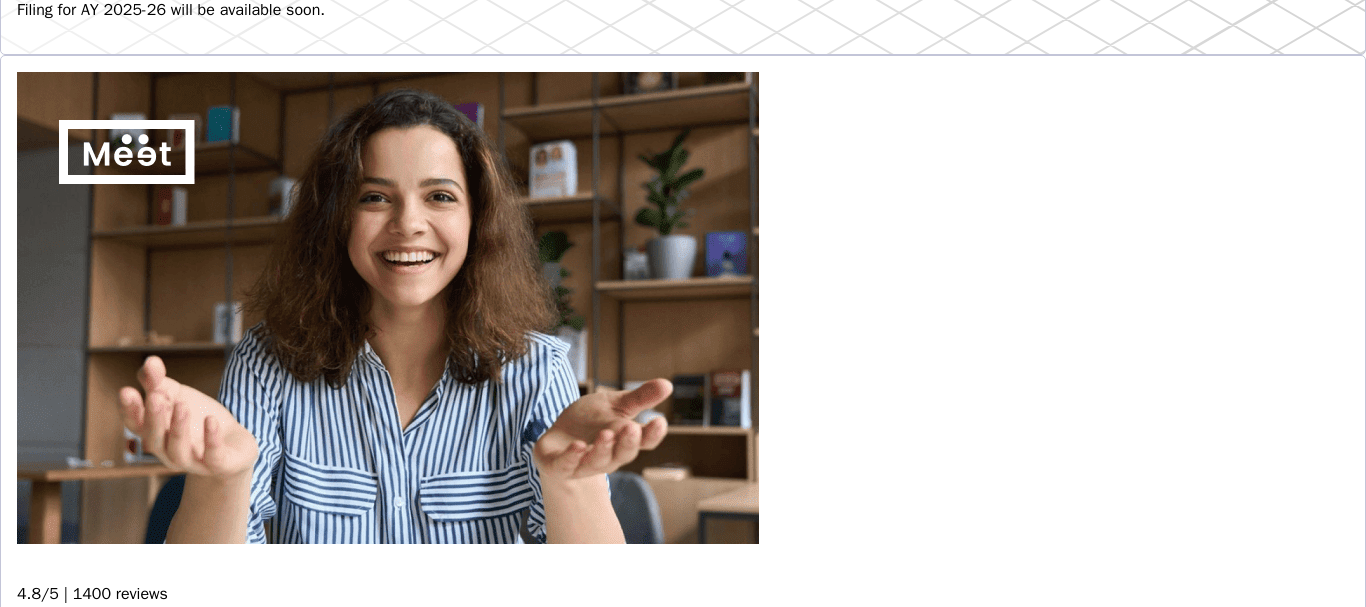 click on "Filing for AY 2025-26 will be available soon." at bounding box center (683, 10) 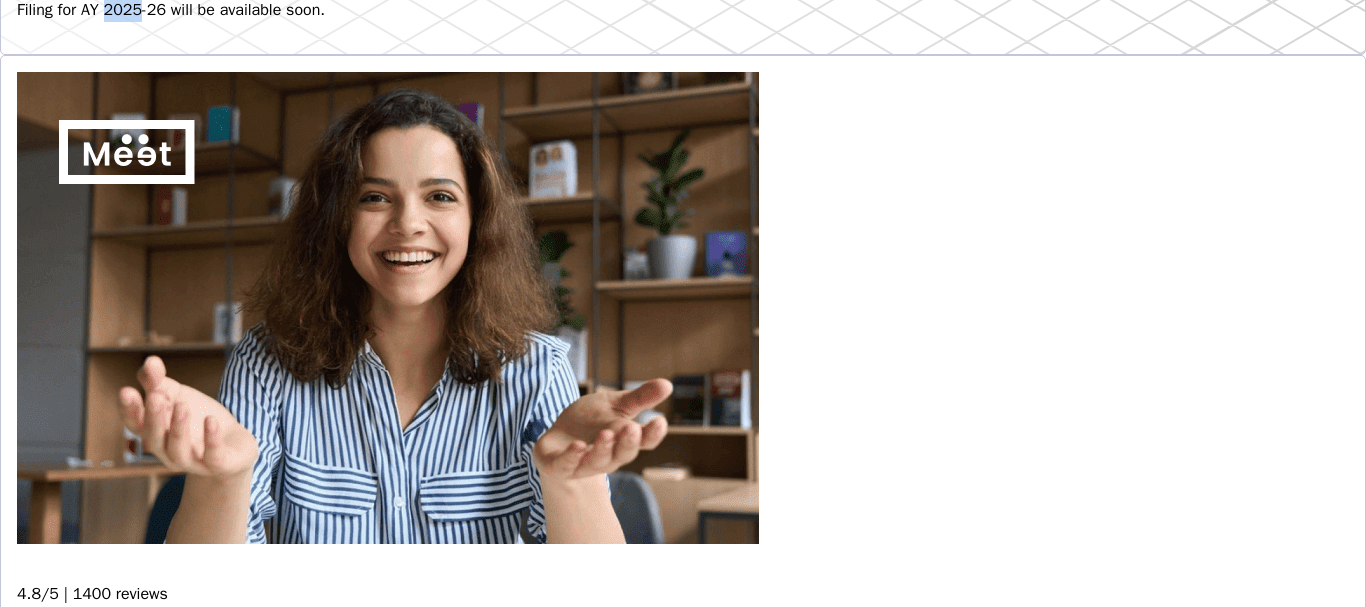 click on "Filing for AY 2025-26 will be available soon." at bounding box center [683, 10] 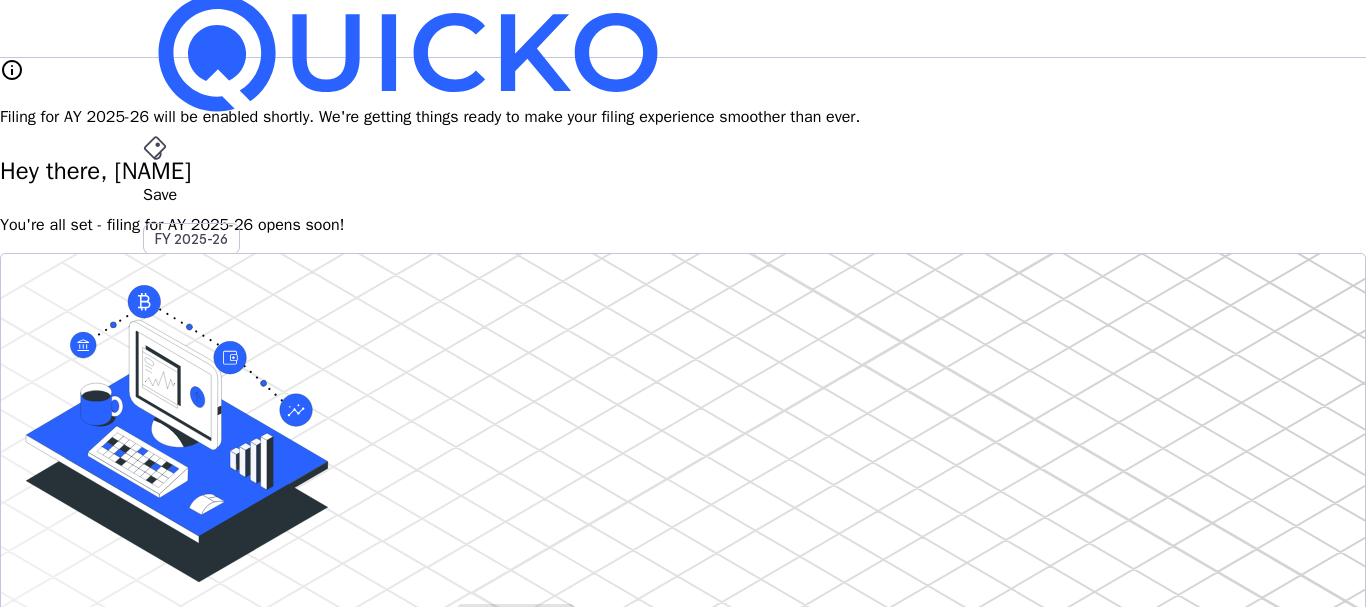 scroll, scrollTop: 0, scrollLeft: 0, axis: both 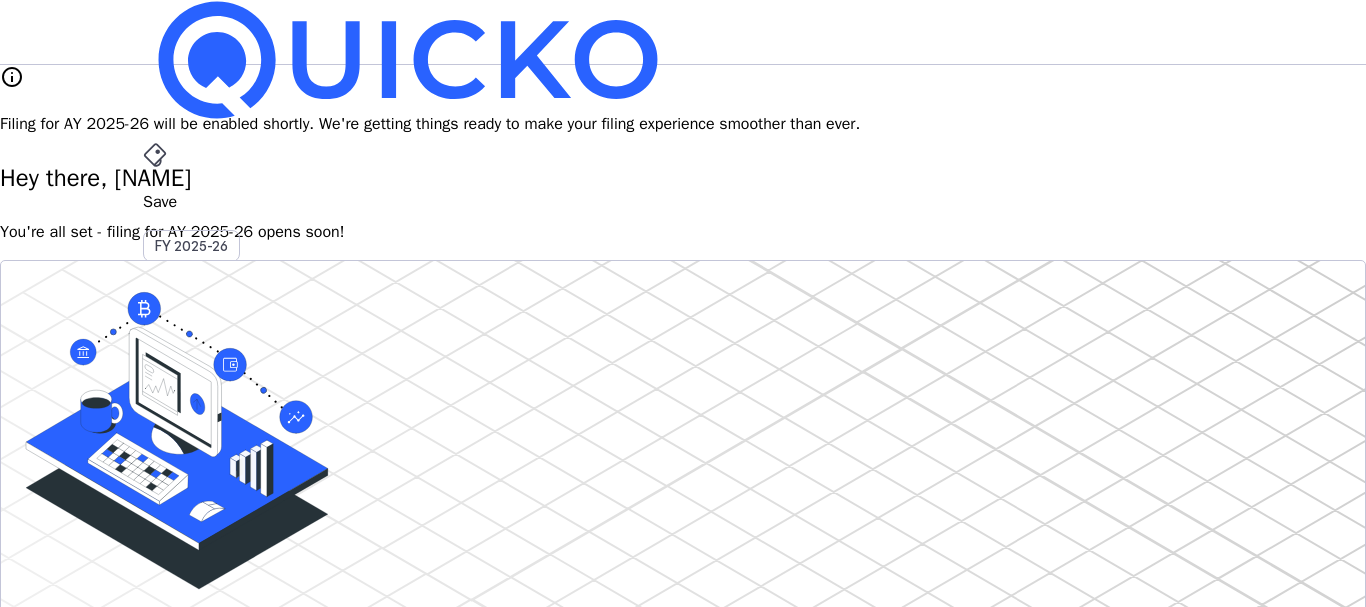 click on "arrow_drop_down" at bounding box center [155, 536] 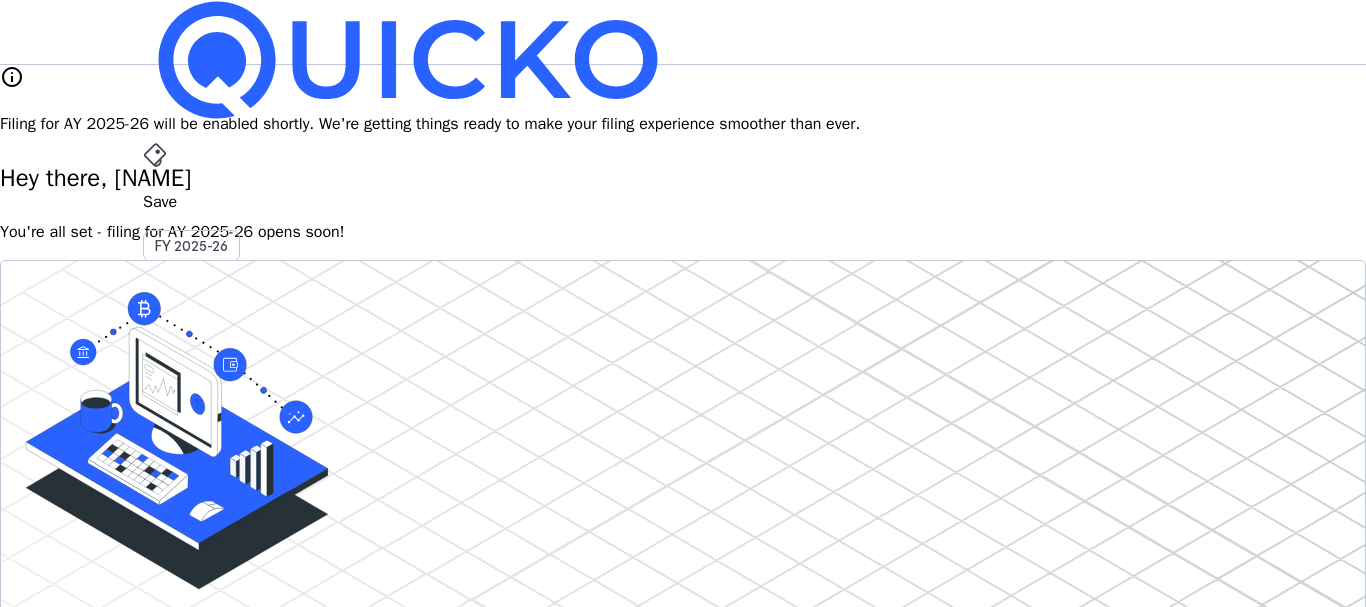 click on "AY 2025-26" at bounding box center (192, 452) 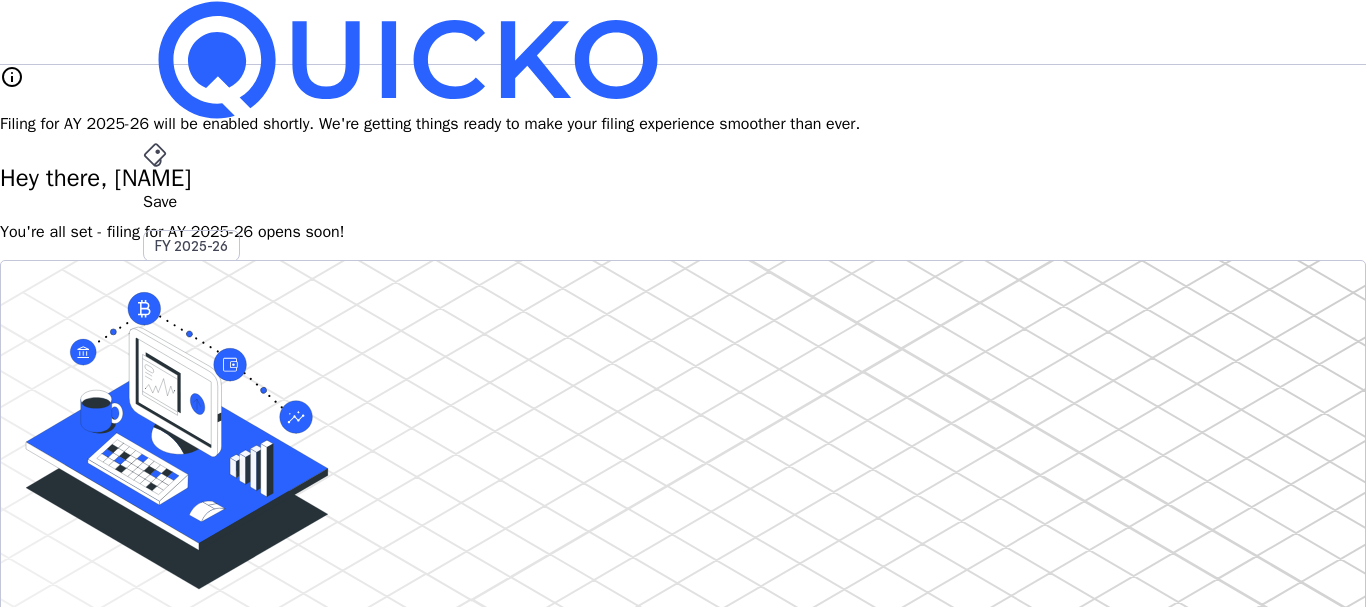 click on "File AY 2025-26" at bounding box center (683, 202) 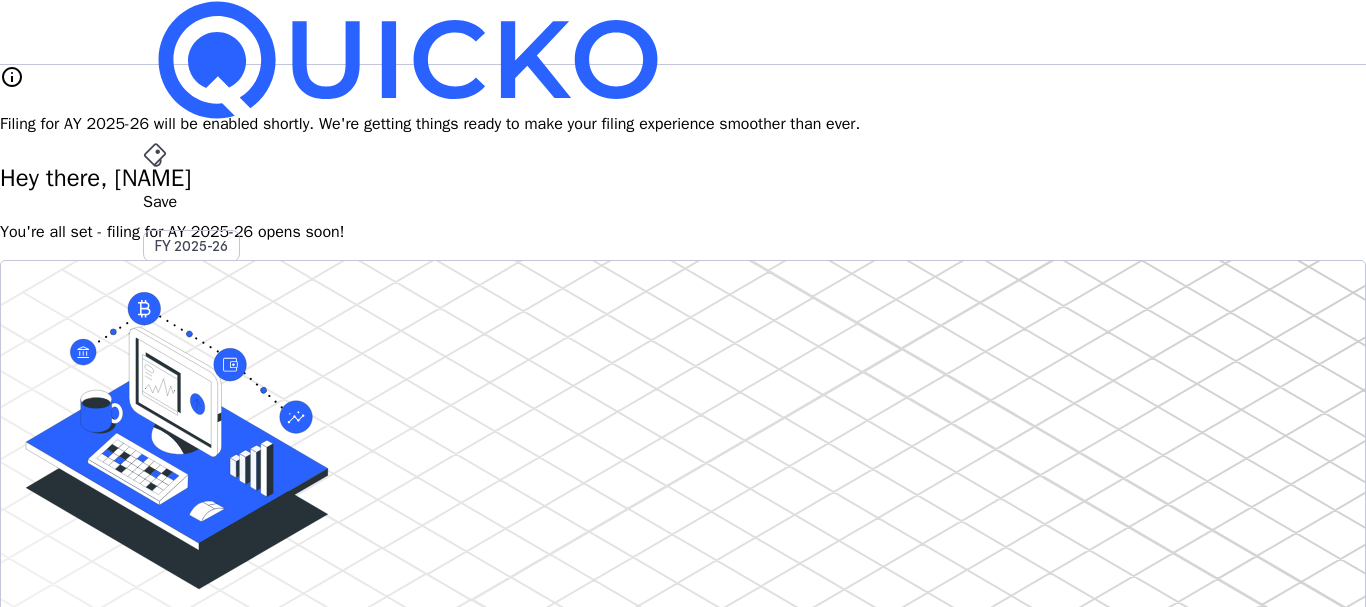 click at bounding box center (408, 60) 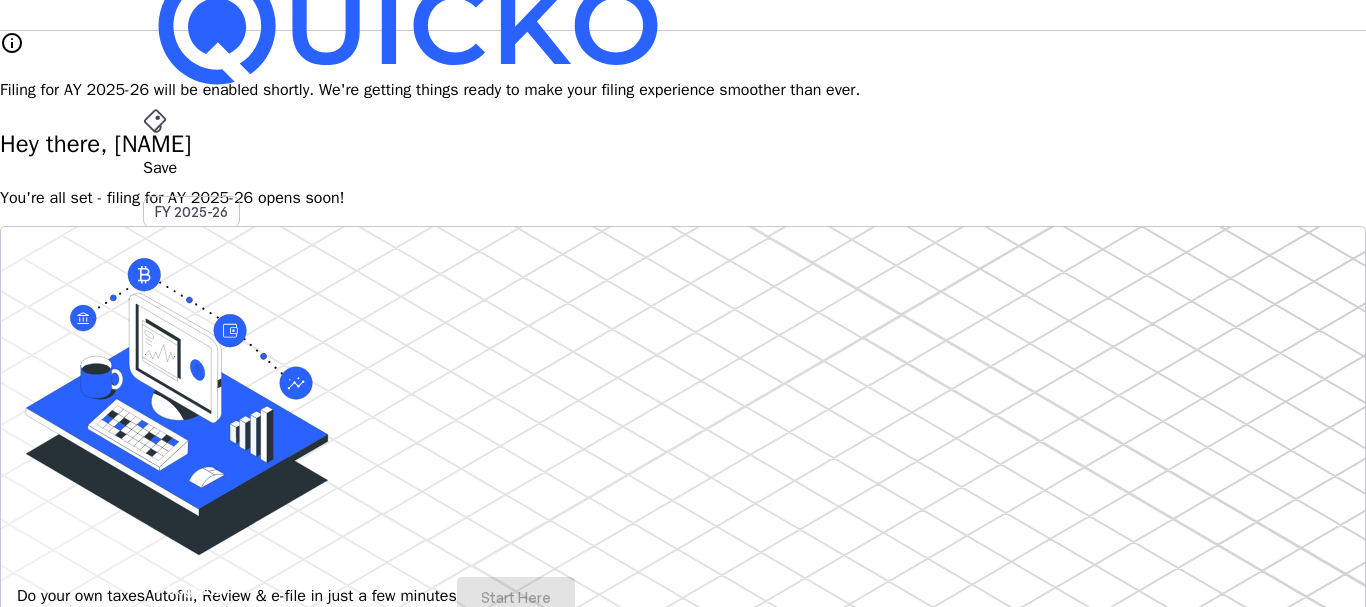 scroll, scrollTop: 0, scrollLeft: 0, axis: both 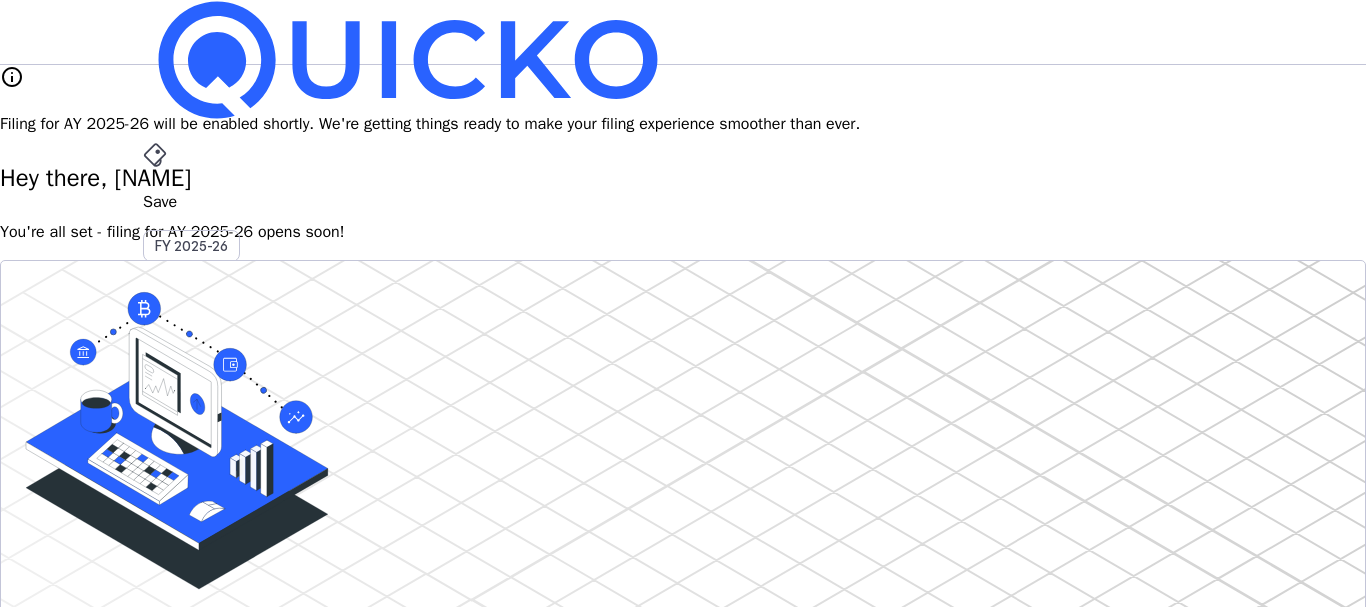 click at bounding box center [408, 60] 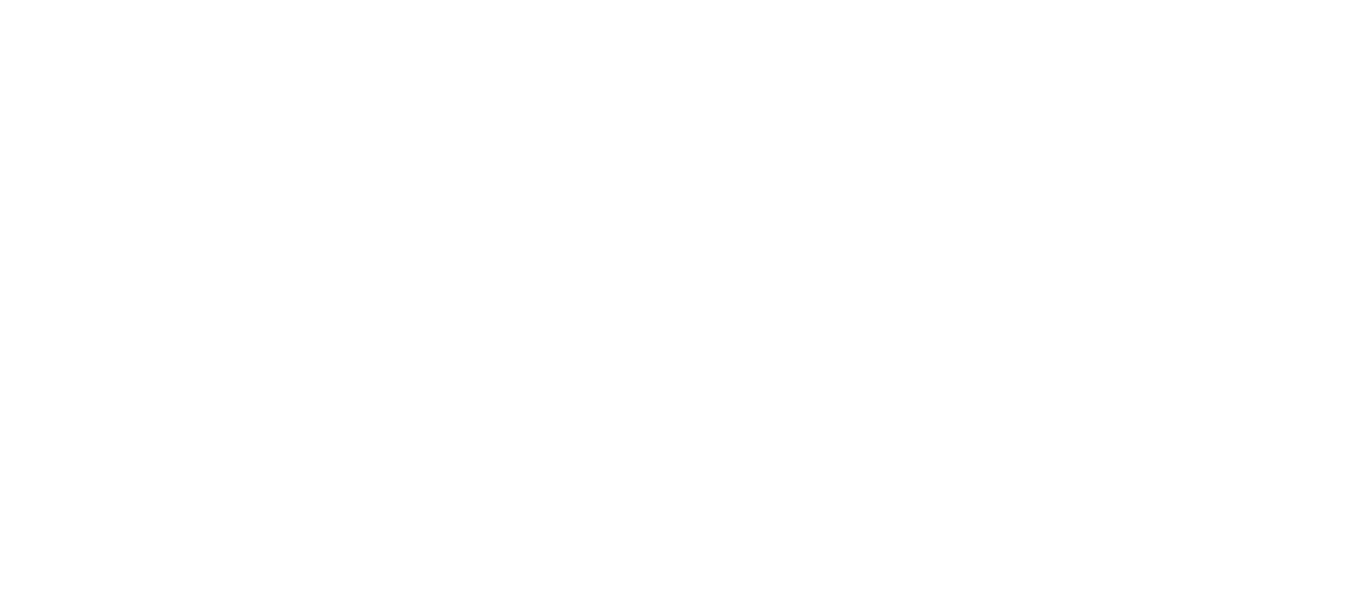 scroll, scrollTop: 0, scrollLeft: 0, axis: both 